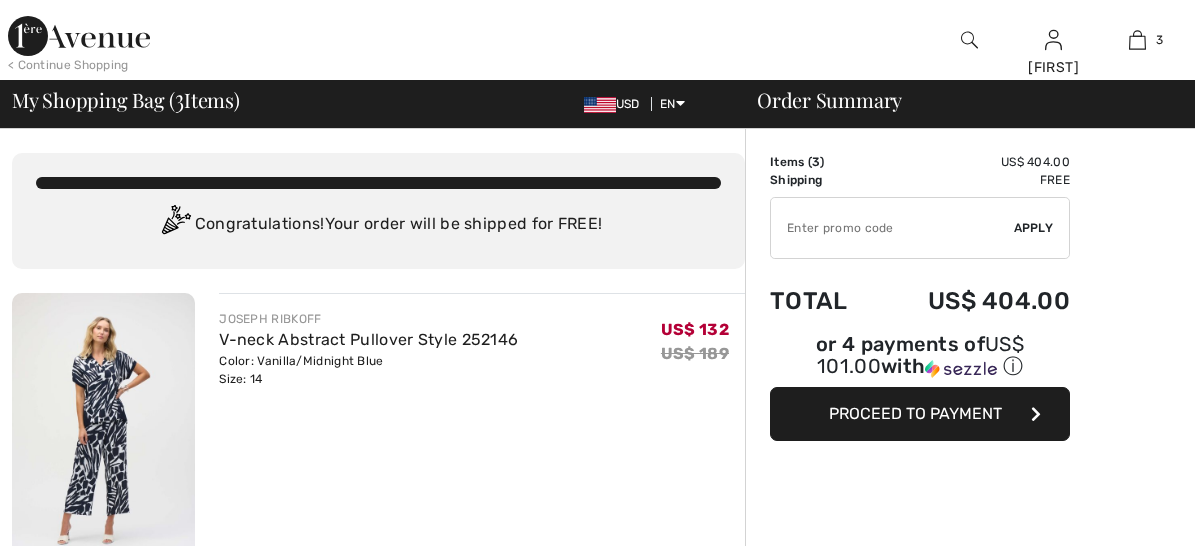 scroll, scrollTop: 0, scrollLeft: 0, axis: both 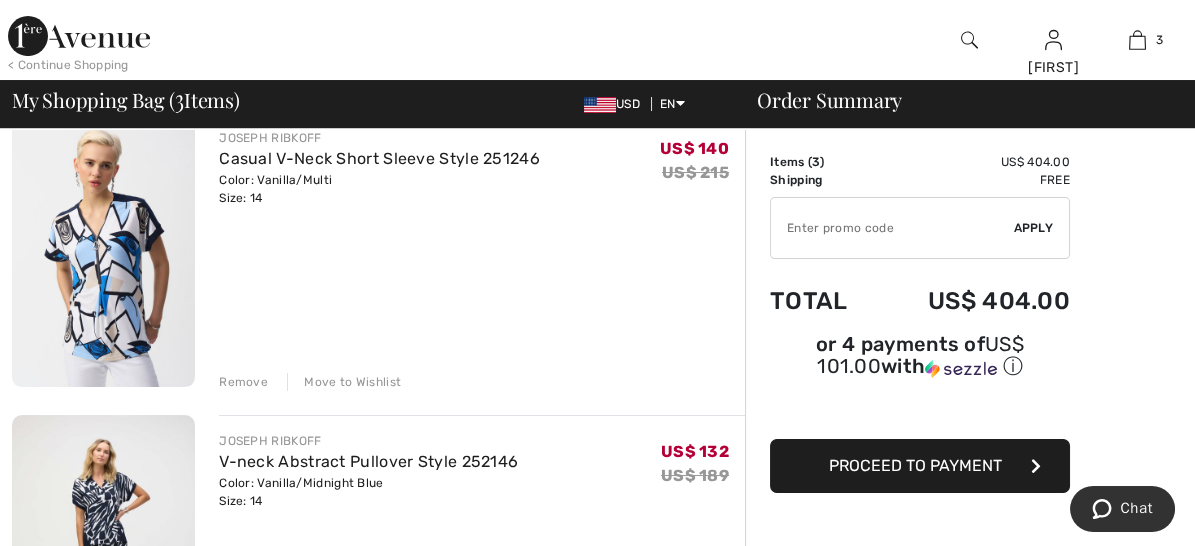 click on "Remove" at bounding box center (243, 684) 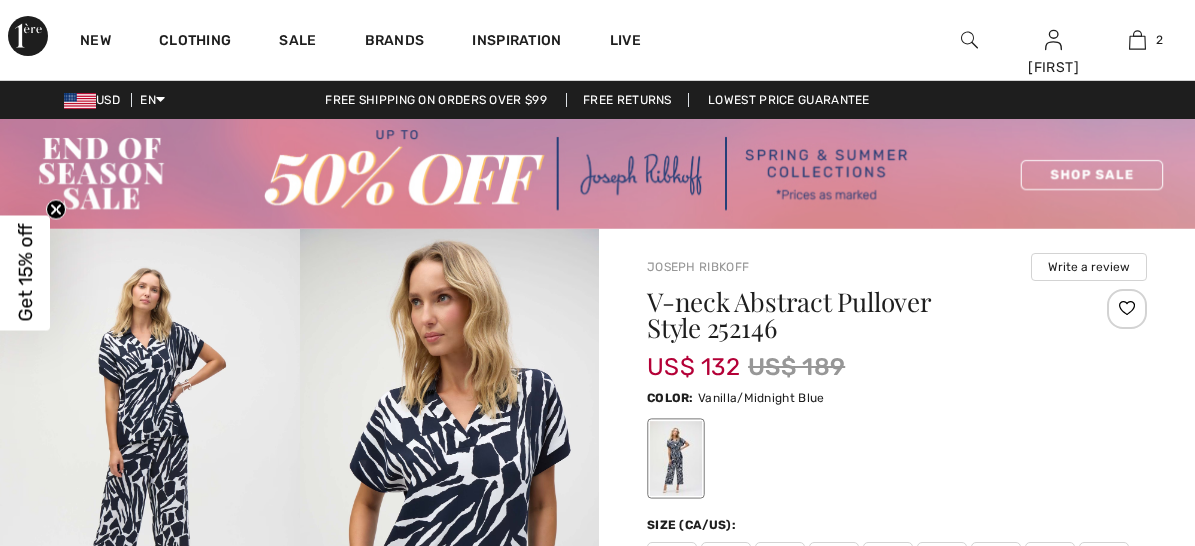 scroll, scrollTop: 194, scrollLeft: 0, axis: vertical 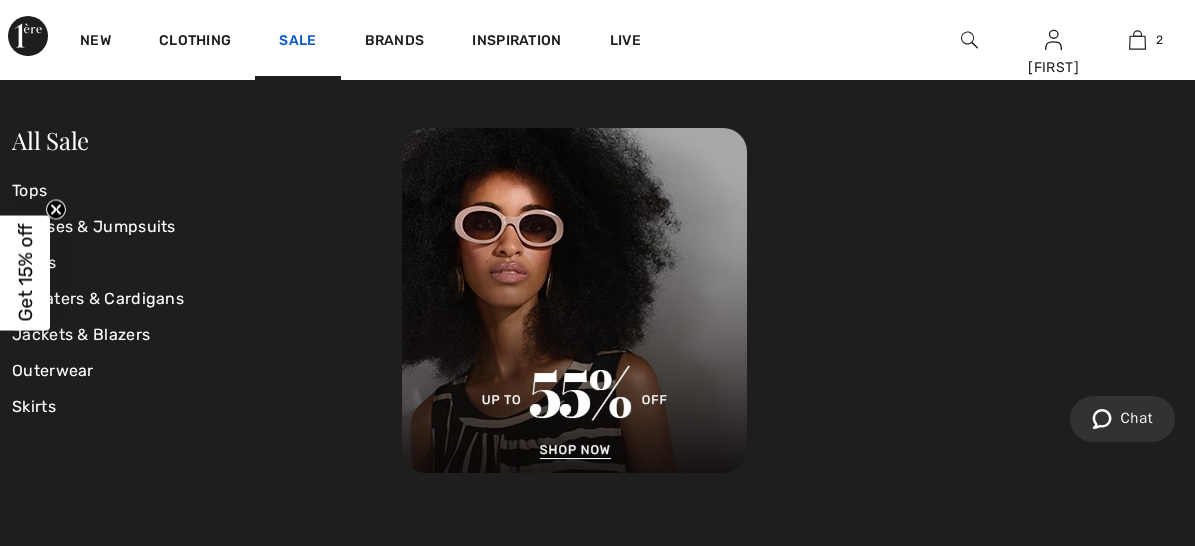 click on "Sale" at bounding box center [297, 42] 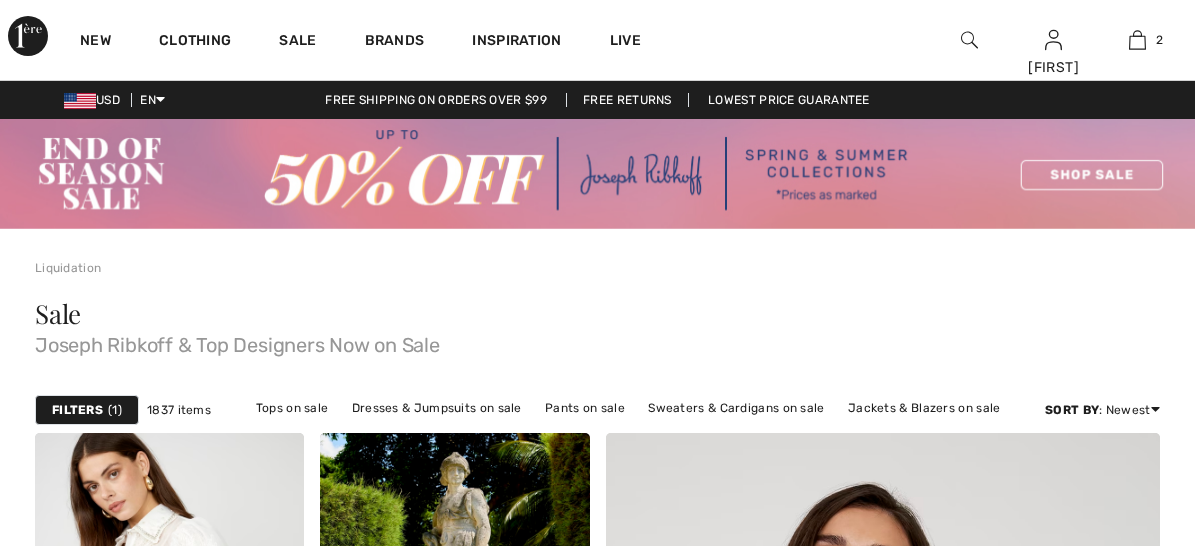 scroll, scrollTop: 0, scrollLeft: 0, axis: both 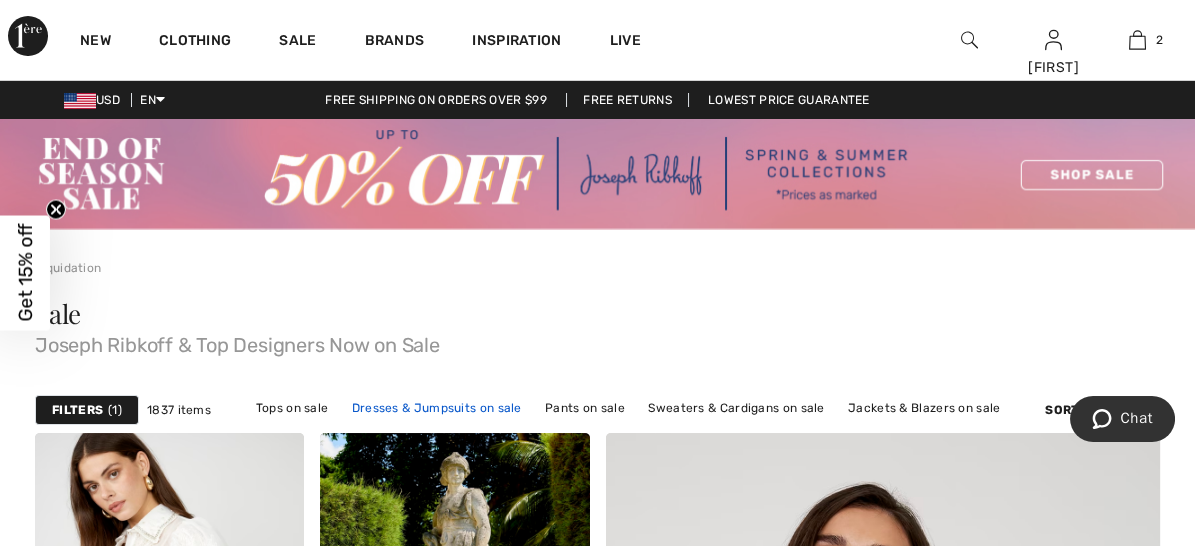 click on "Dresses & Jumpsuits on sale" at bounding box center [437, 408] 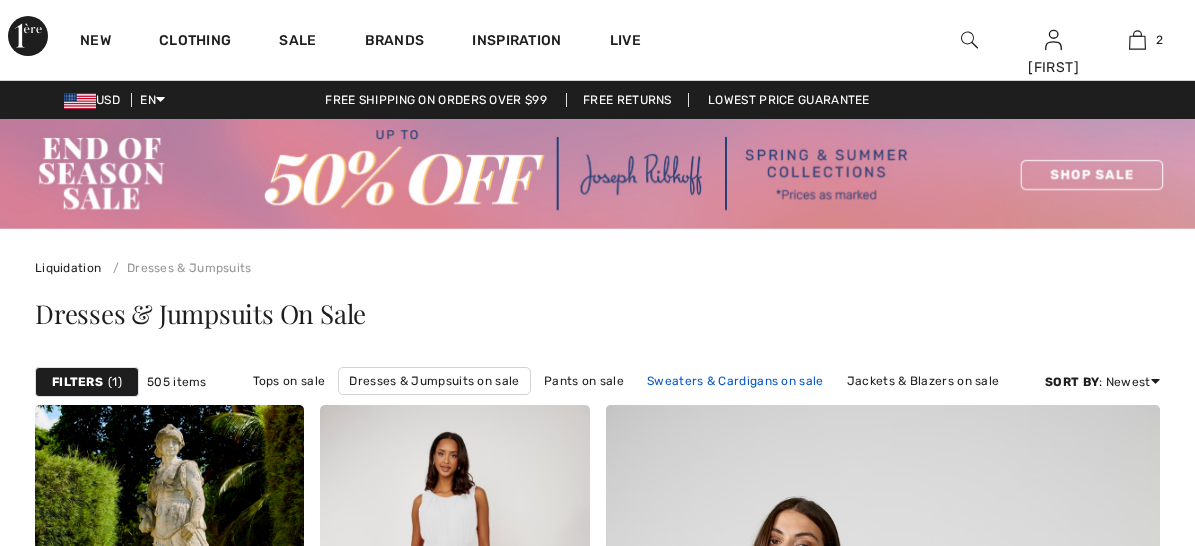 scroll, scrollTop: 0, scrollLeft: 0, axis: both 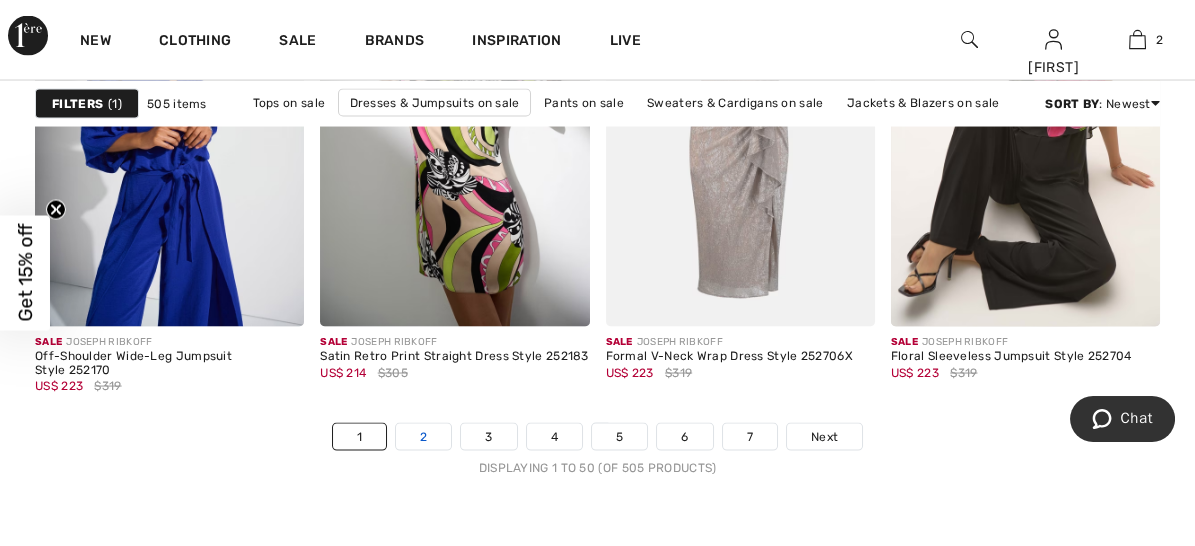 click on "2" at bounding box center [423, 437] 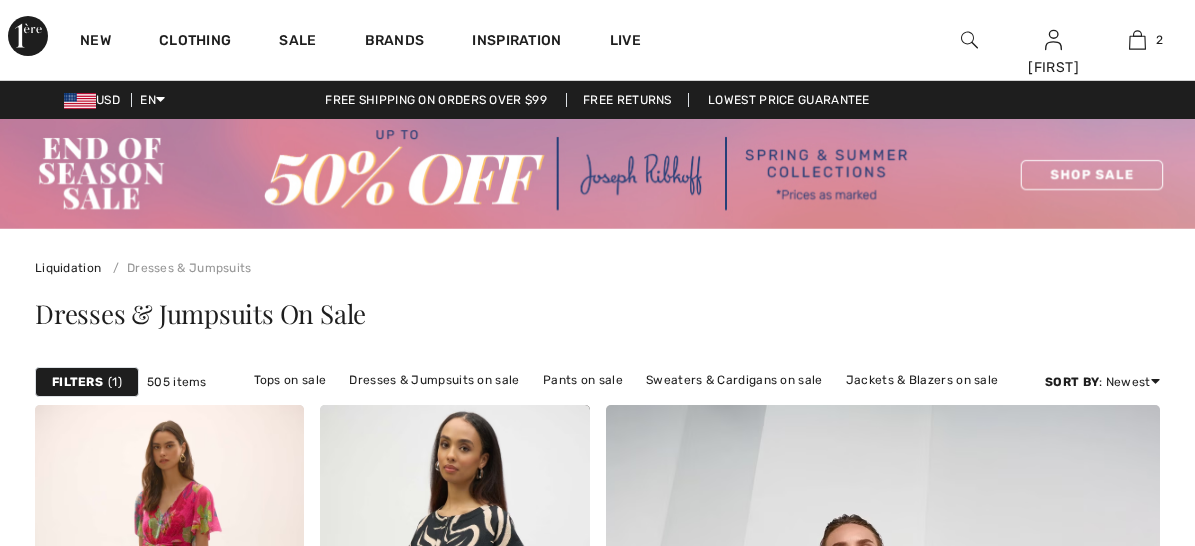 scroll, scrollTop: 0, scrollLeft: 0, axis: both 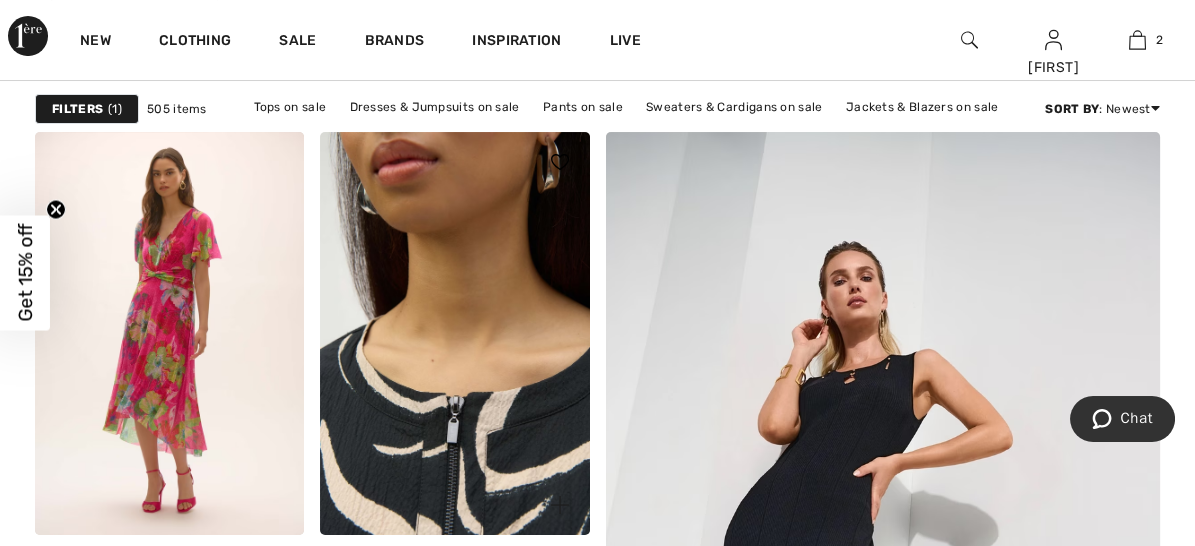 click at bounding box center [454, 334] 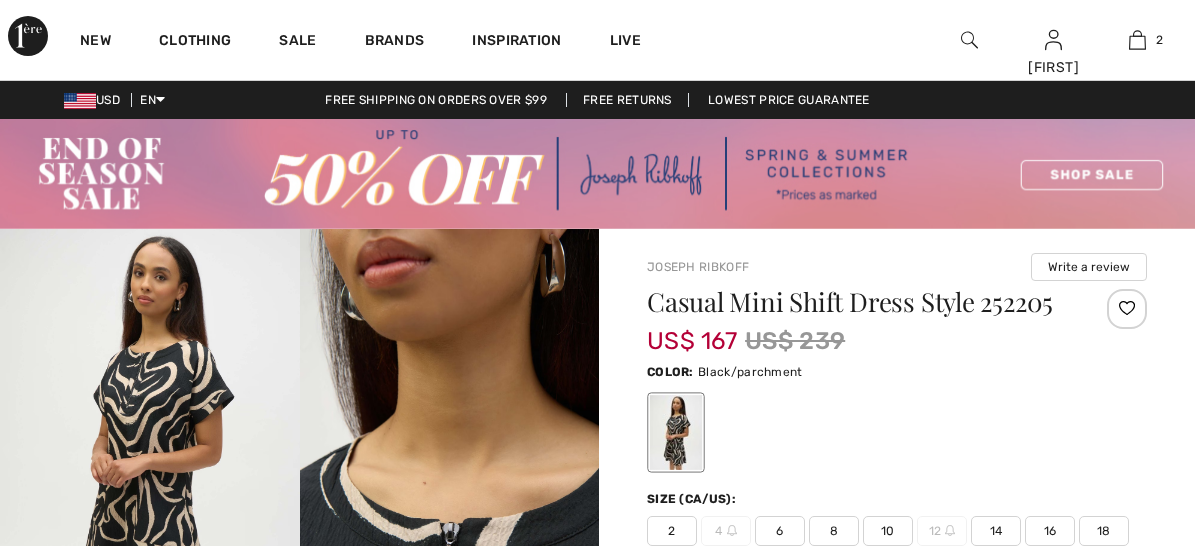 scroll, scrollTop: 0, scrollLeft: 0, axis: both 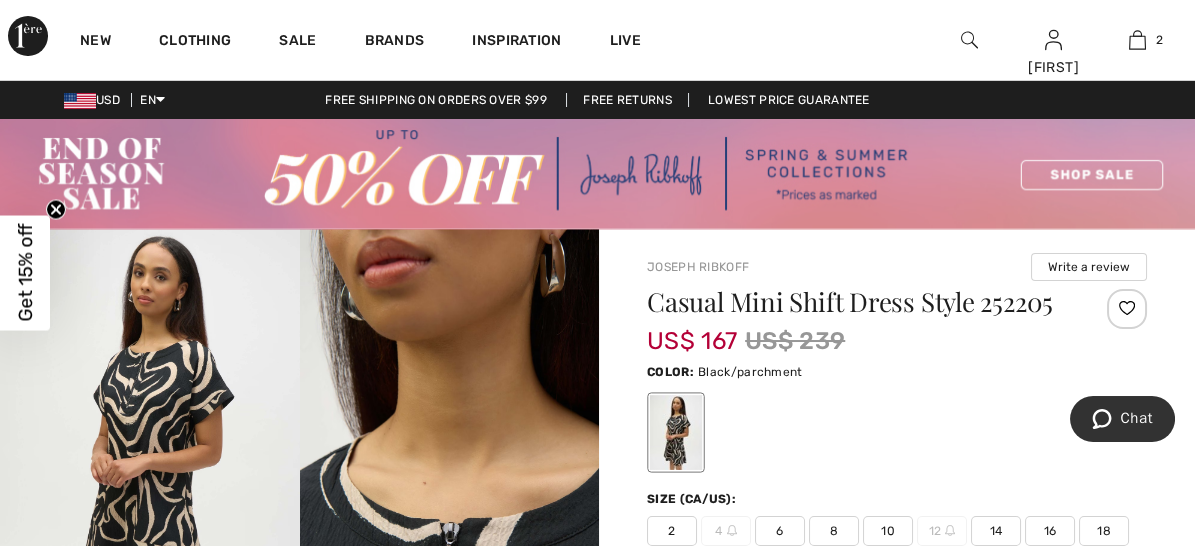 click on "14" at bounding box center (996, 531) 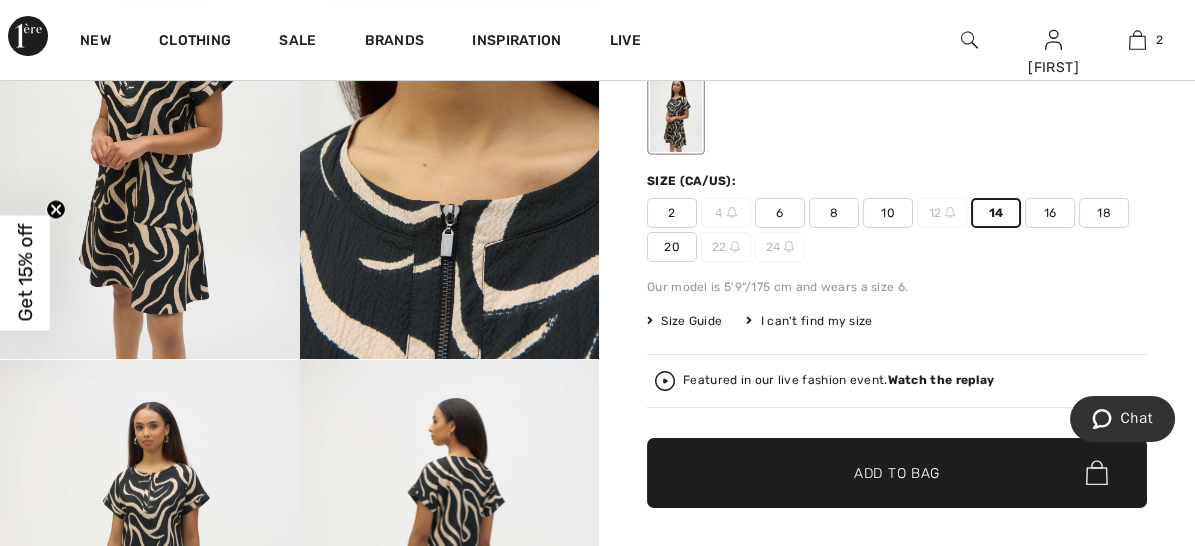 scroll, scrollTop: 376, scrollLeft: 0, axis: vertical 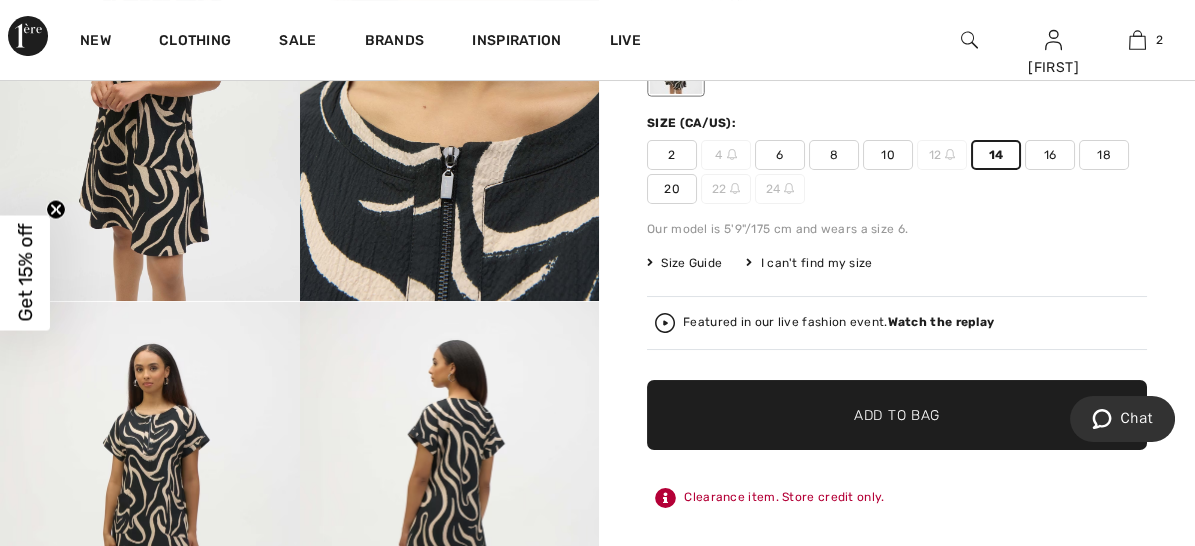 click on "✔ Added to Bag" at bounding box center [867, 414] 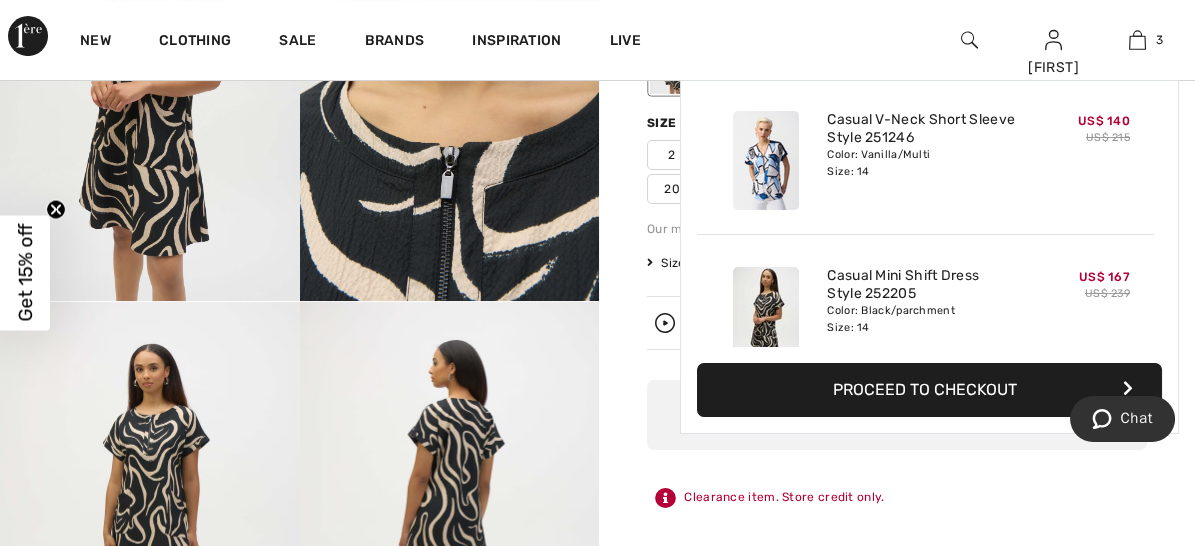 scroll, scrollTop: 174, scrollLeft: 0, axis: vertical 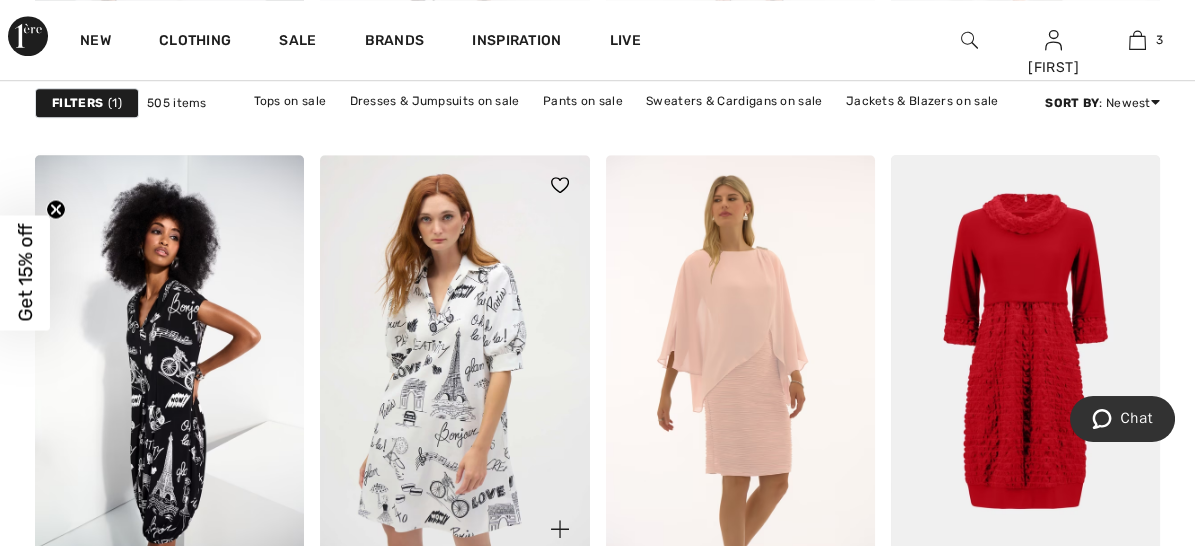click at bounding box center (454, 357) 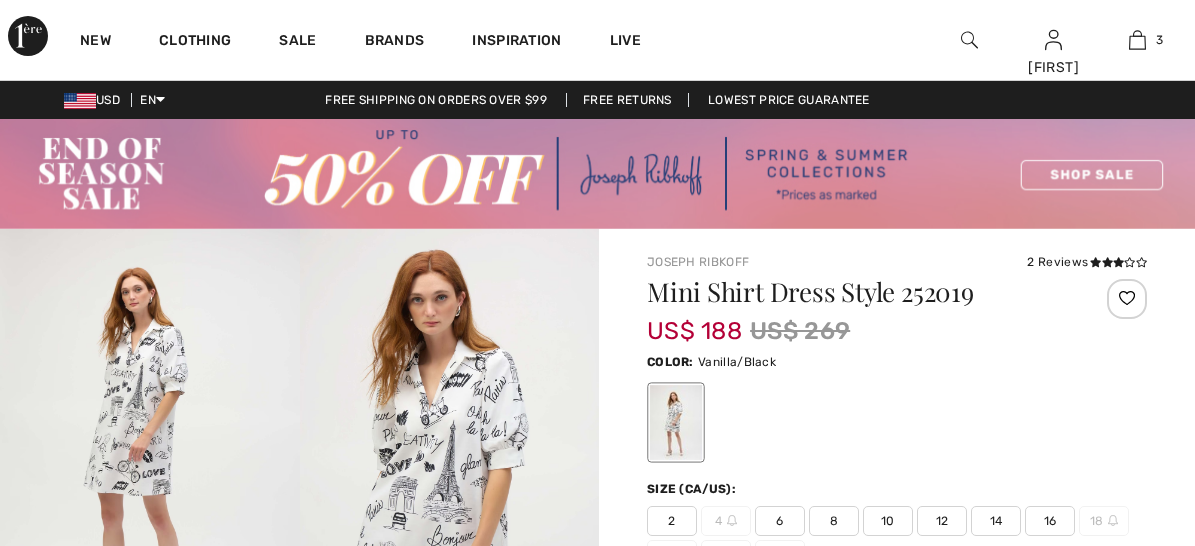 scroll, scrollTop: 0, scrollLeft: 0, axis: both 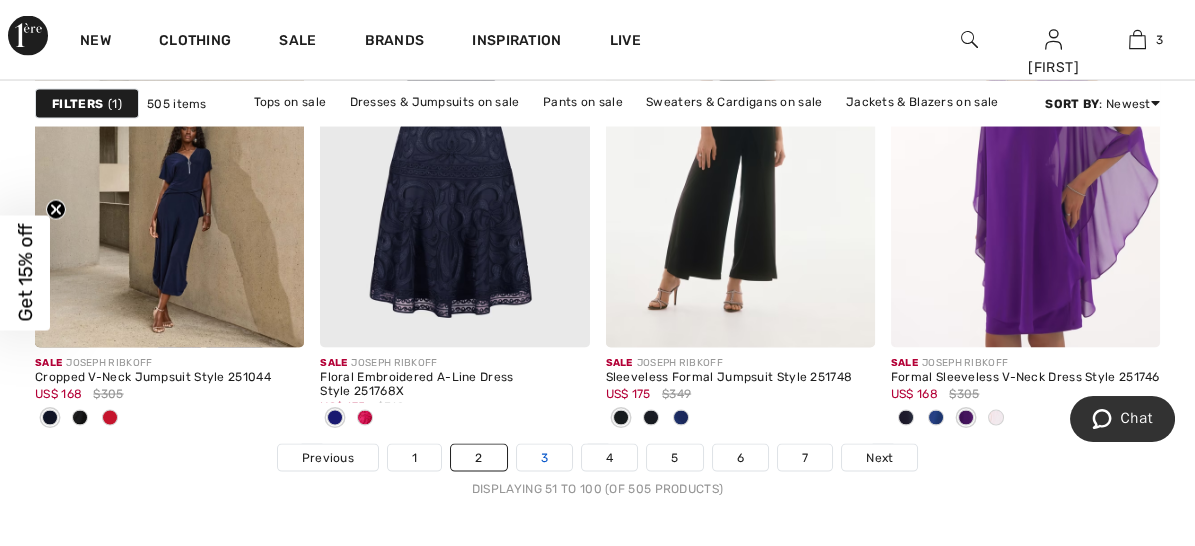 click on "3" at bounding box center (544, 458) 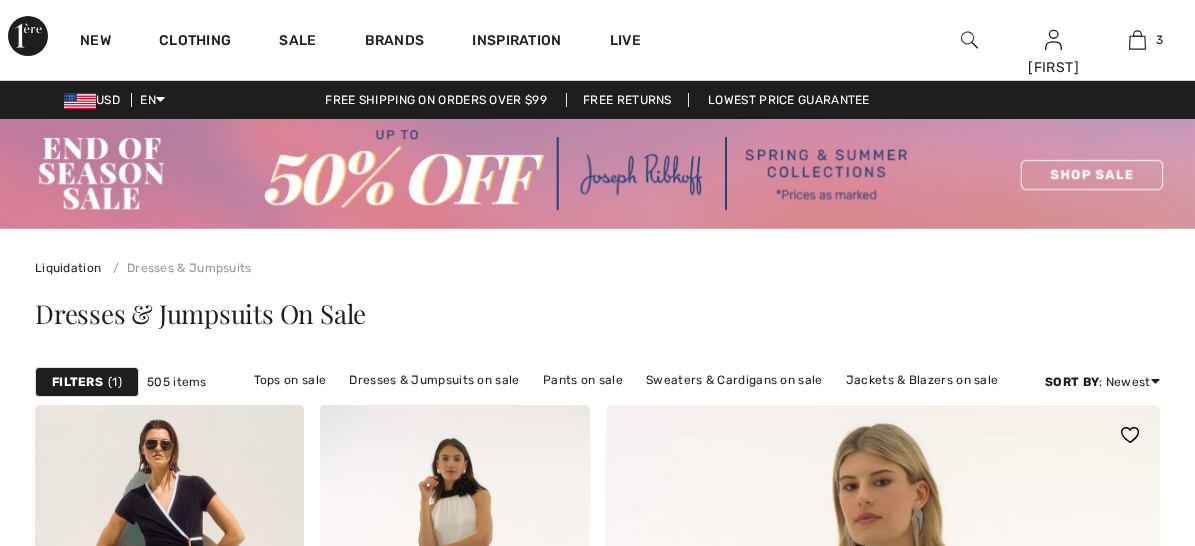 scroll, scrollTop: 0, scrollLeft: 0, axis: both 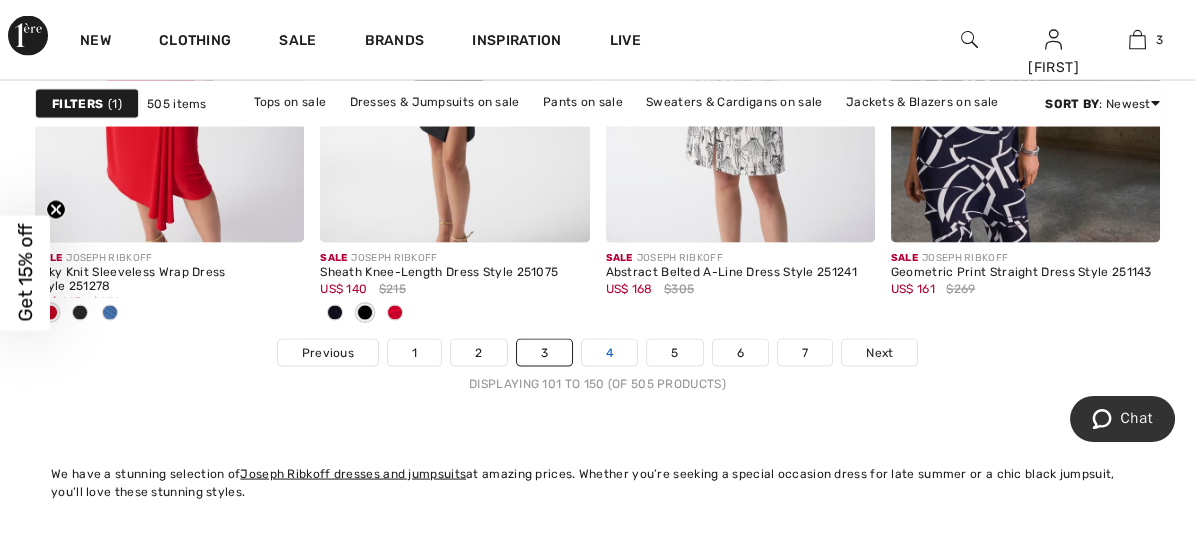 click on "4" at bounding box center (609, 353) 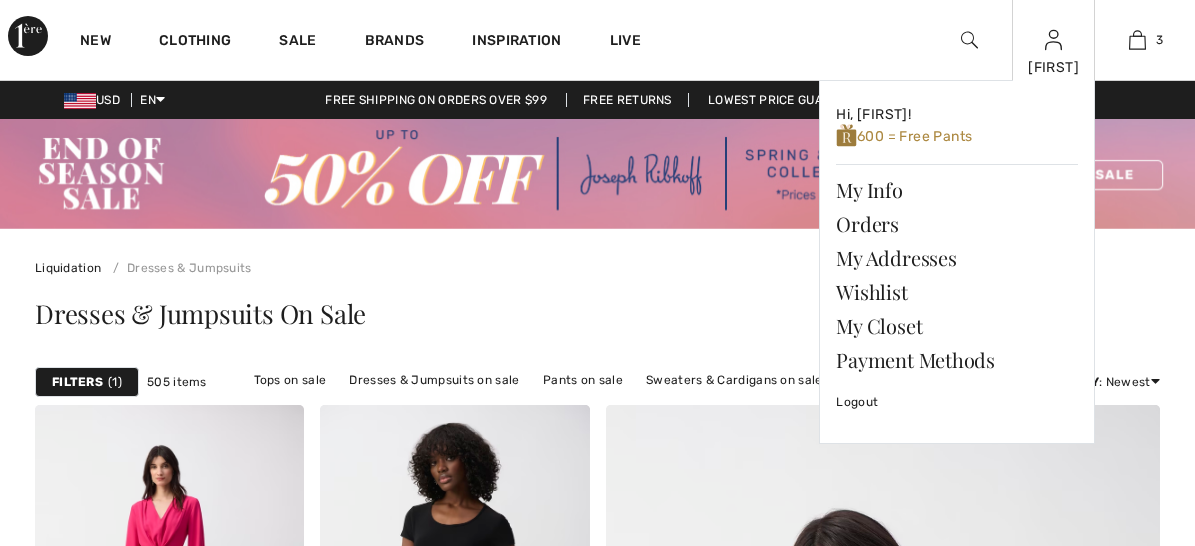 scroll, scrollTop: 0, scrollLeft: 0, axis: both 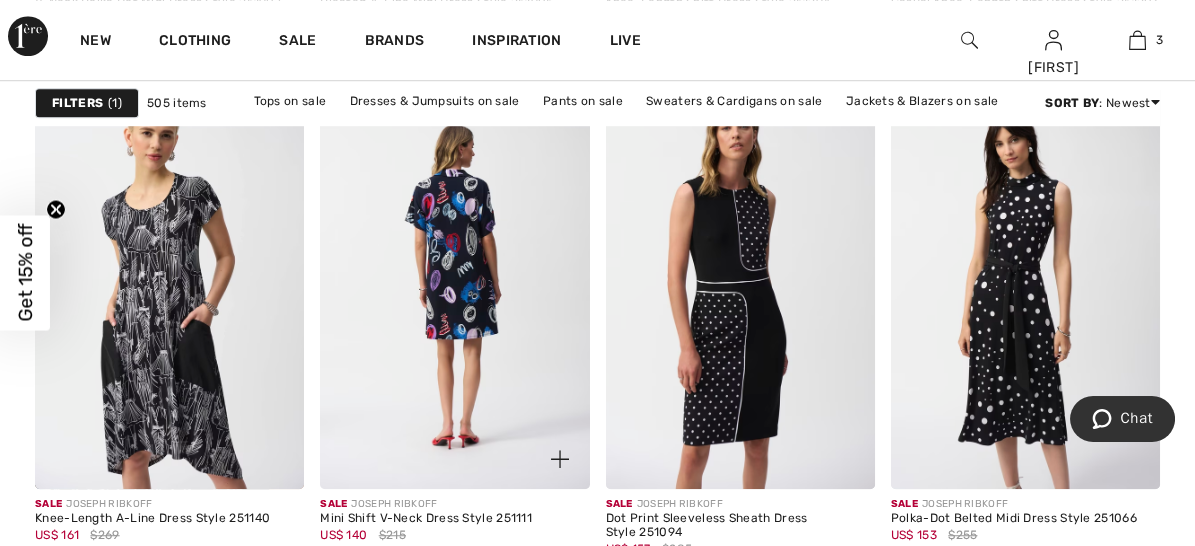 click at bounding box center (454, 287) 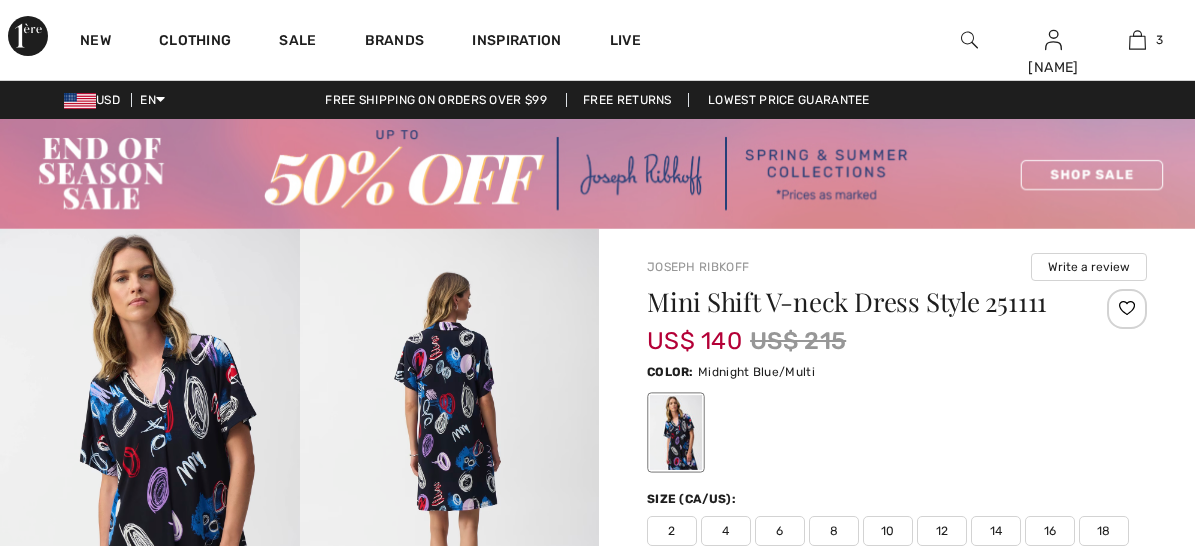 scroll, scrollTop: 0, scrollLeft: 0, axis: both 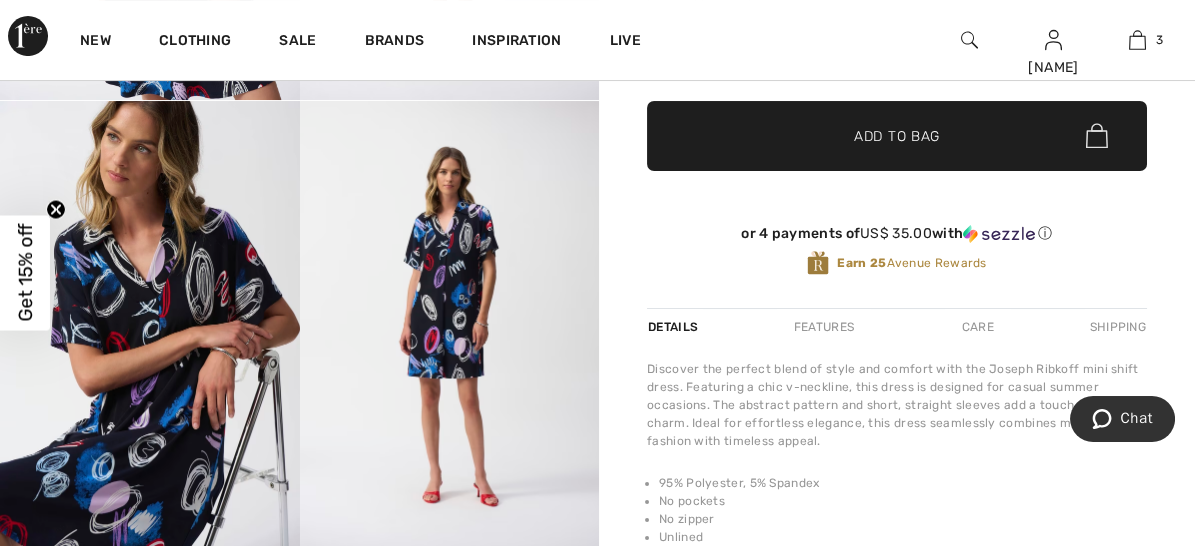 click on "Your browser does not support the video tag." at bounding box center (150, 625) 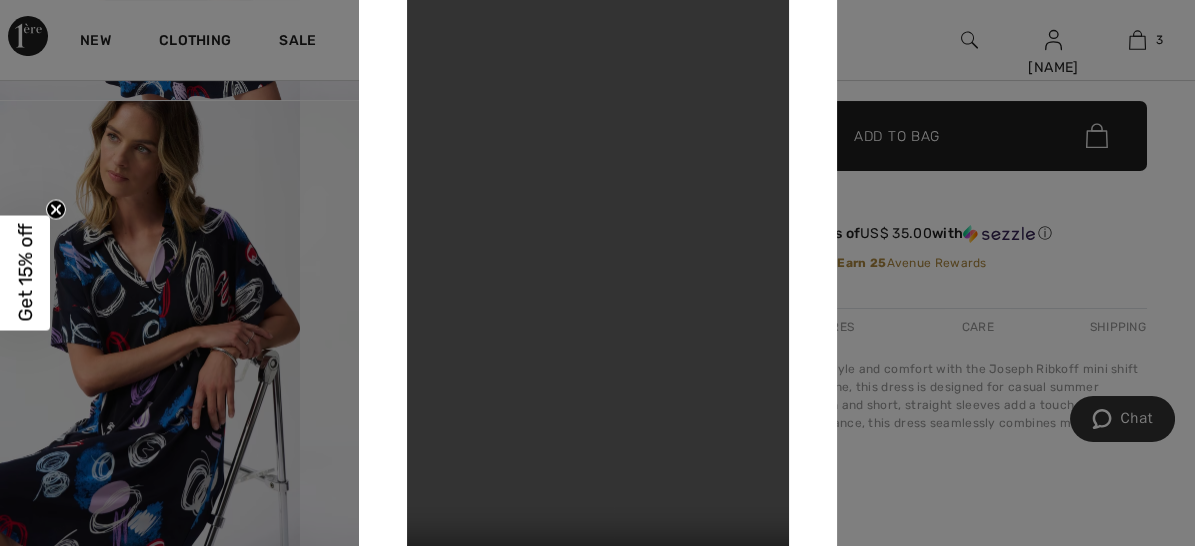 click at bounding box center (597, 273) 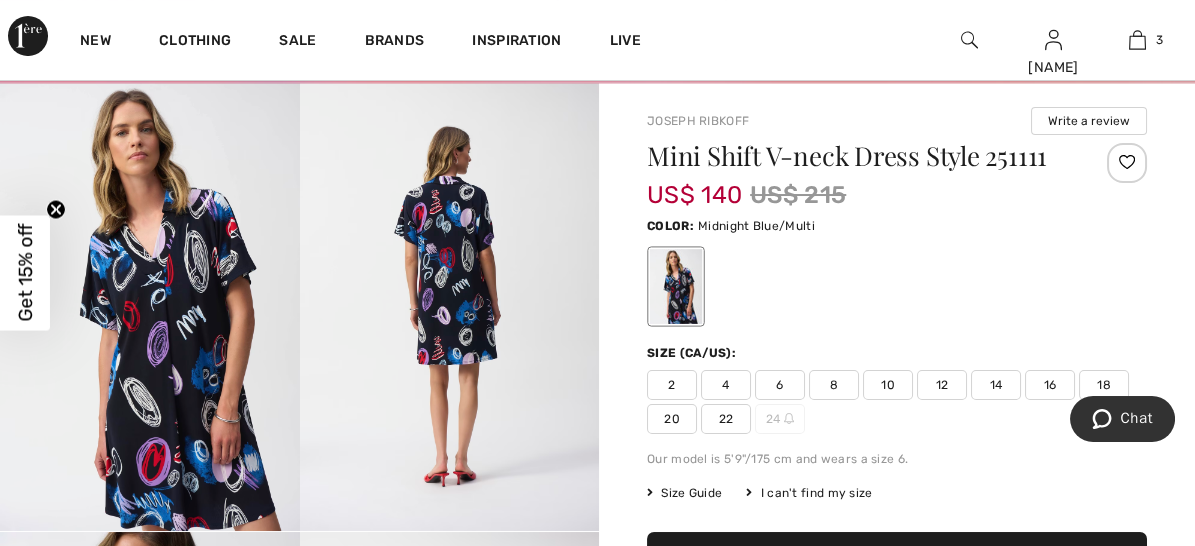scroll, scrollTop: 193, scrollLeft: 0, axis: vertical 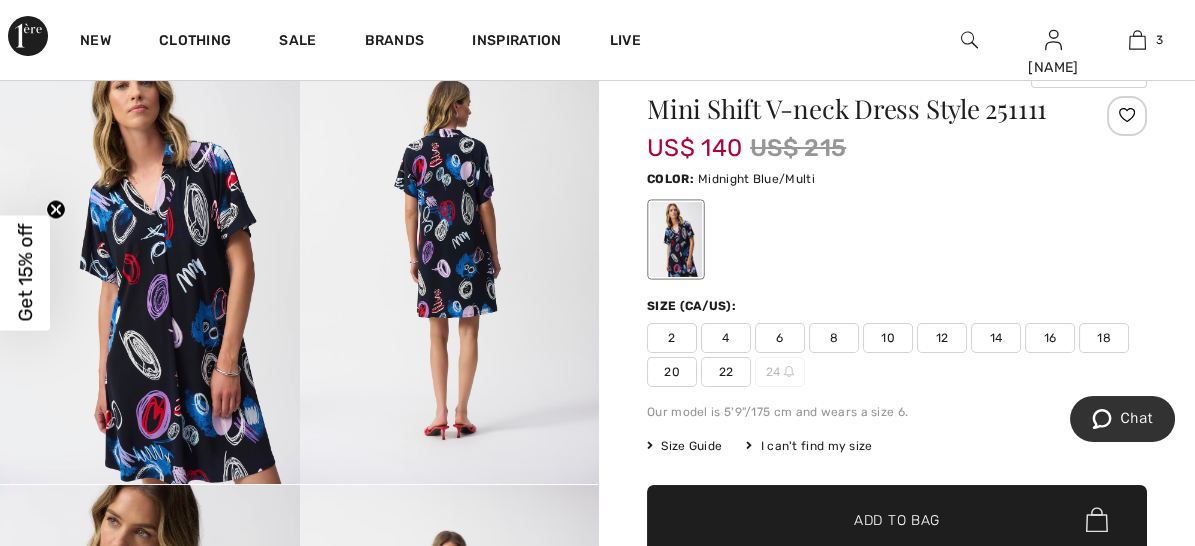 click on "14" at bounding box center (996, 338) 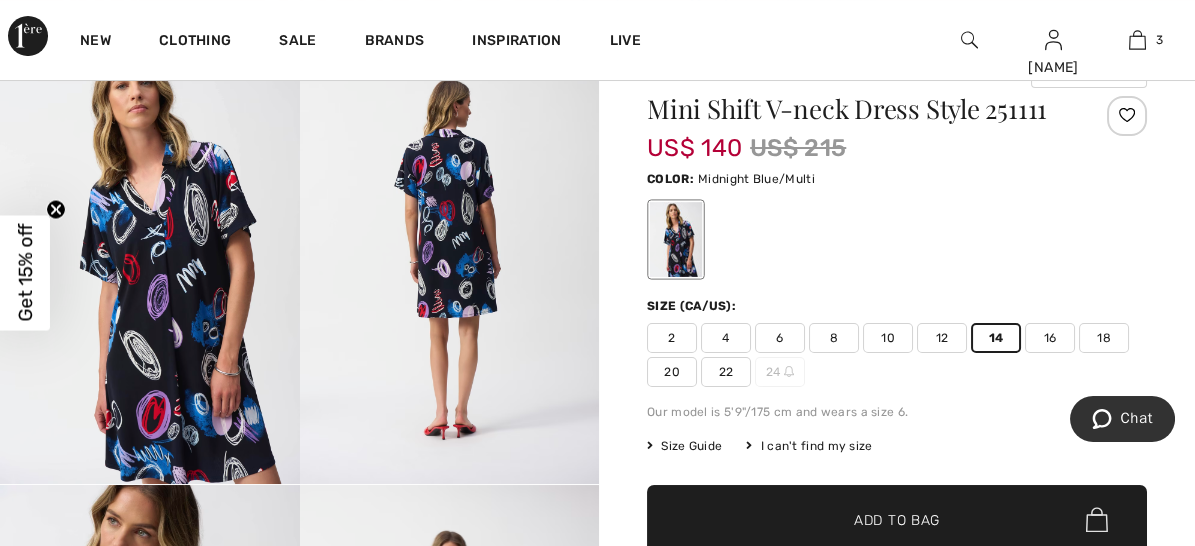click on "Add to Bag" at bounding box center [897, 519] 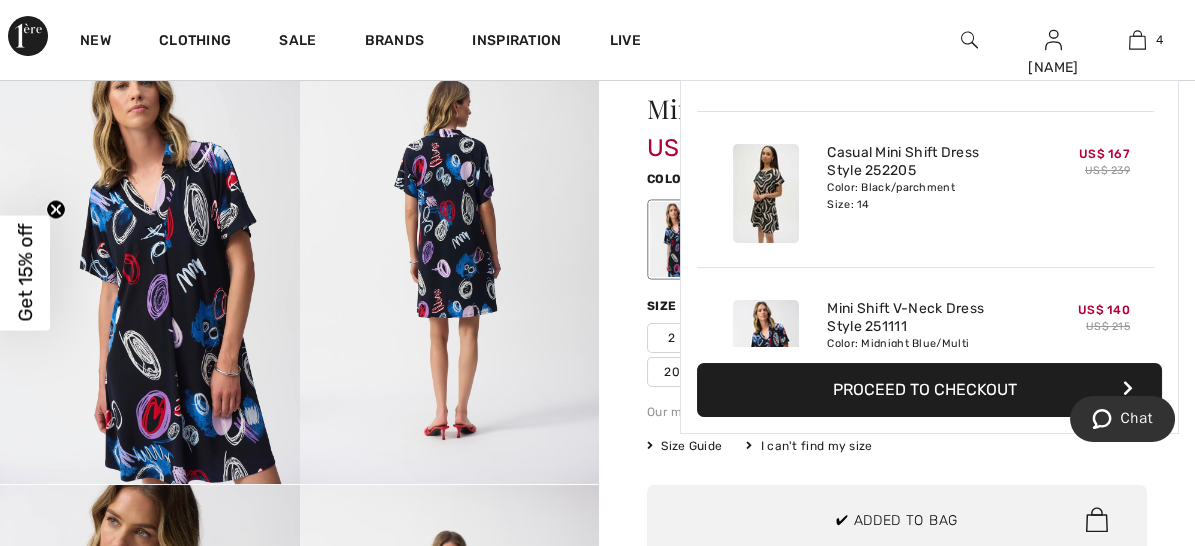 scroll, scrollTop: 316, scrollLeft: 0, axis: vertical 